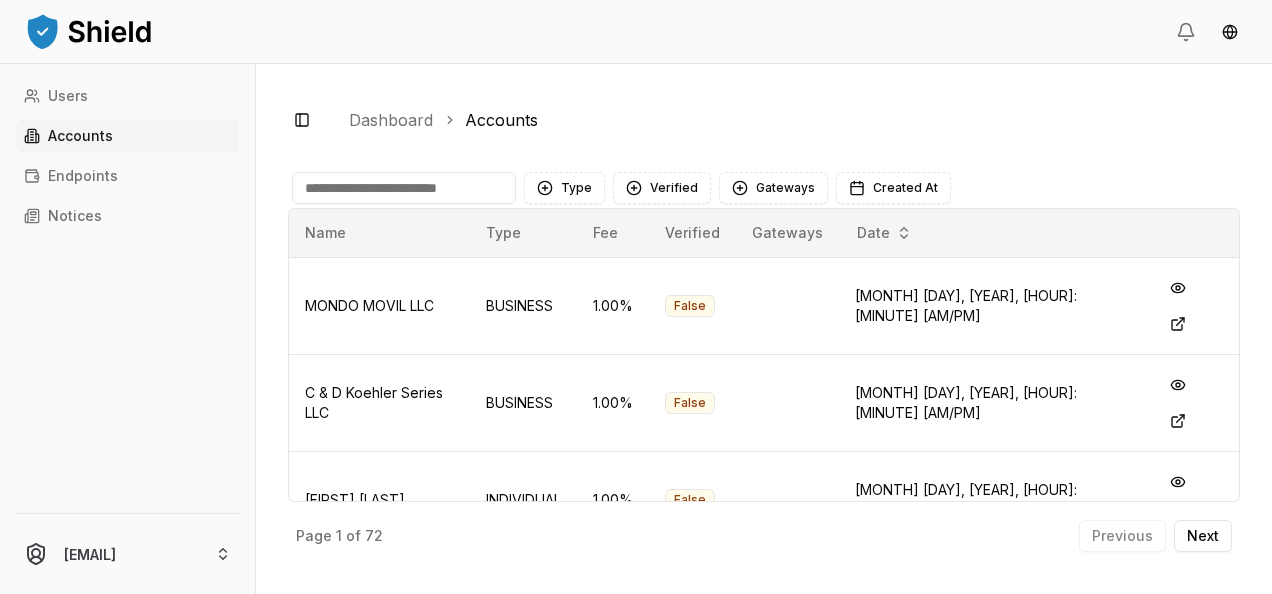 scroll, scrollTop: 0, scrollLeft: 0, axis: both 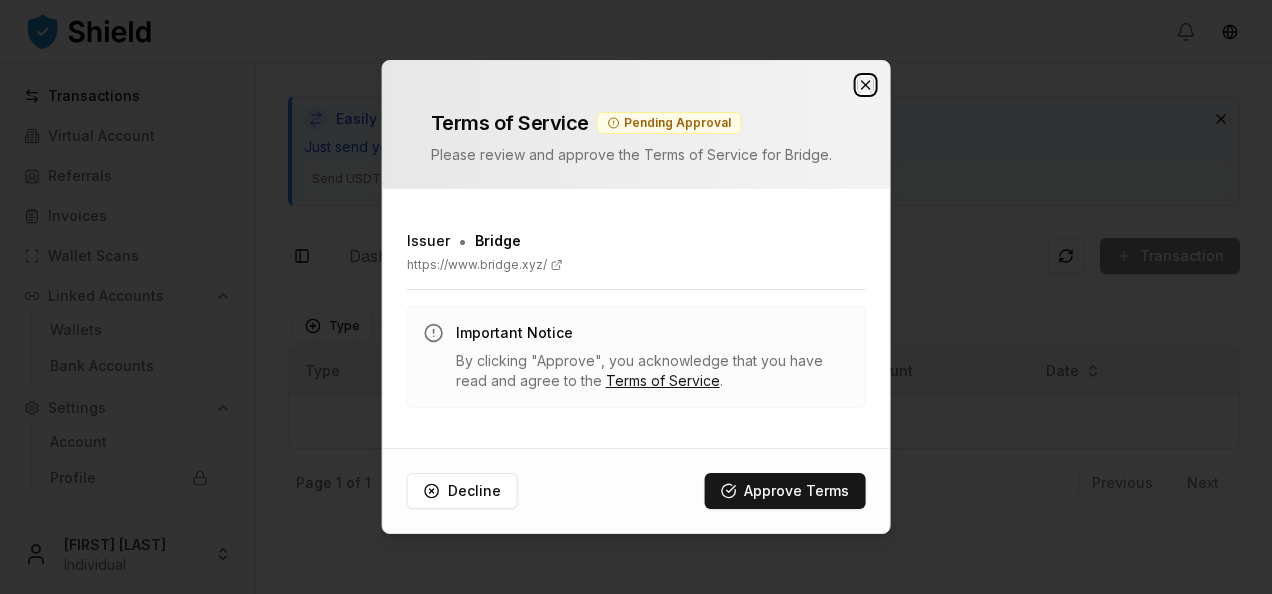 click 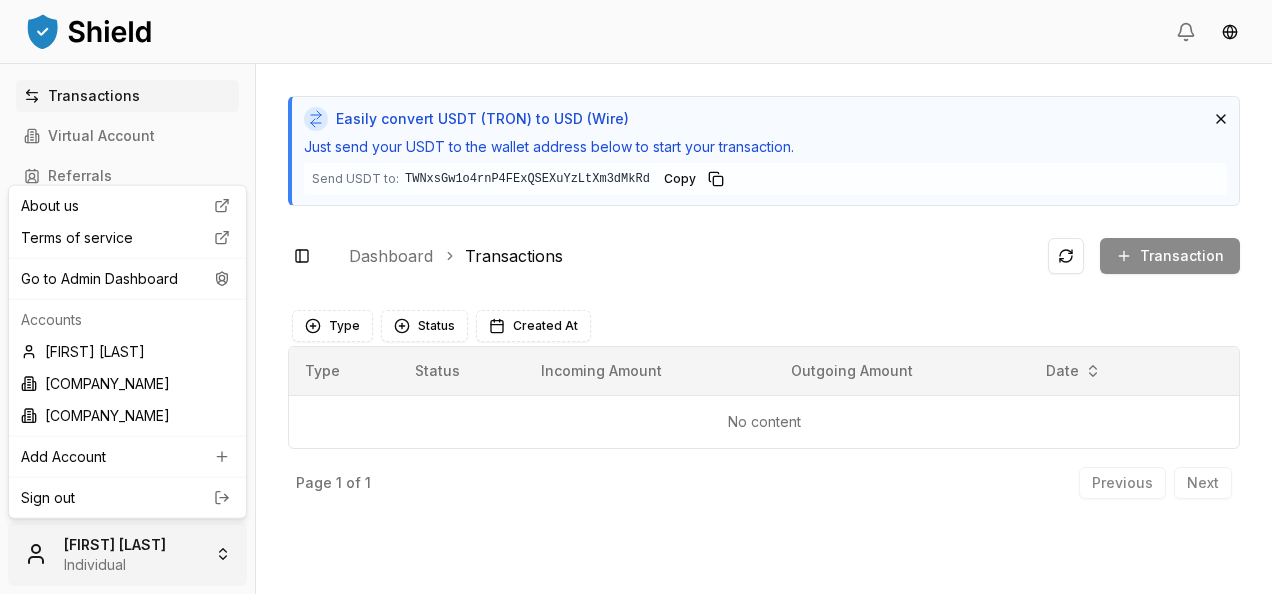 click on "Transactions Virtual Account Referrals Invoices Wallet Scans Linked Accounts Wallets Bank Accounts Settings Account Profile Team Roles [FIRST] [LAST] [FIRST] [LAST] Individual Easily convert USDT (TRON) to USD (Wire) Just send your USDT to the wallet address below to start your transaction. Send USDT to: [WALLET_ADDRESS] [WALLET_ADDRESS] Copy Toggle Sidebar Dashboard Transactions   Transaction No content Type Status Created At Type Status Incoming Amount Outgoing Amount Date No content Page 1 of 1 Previous Next About us Terms of service Go to Admin Dashboard Accounts [FIRST] [LAST] [FIRST] [LAST] [COMPANY_NAME] Add Account Sign out" at bounding box center [636, 297] 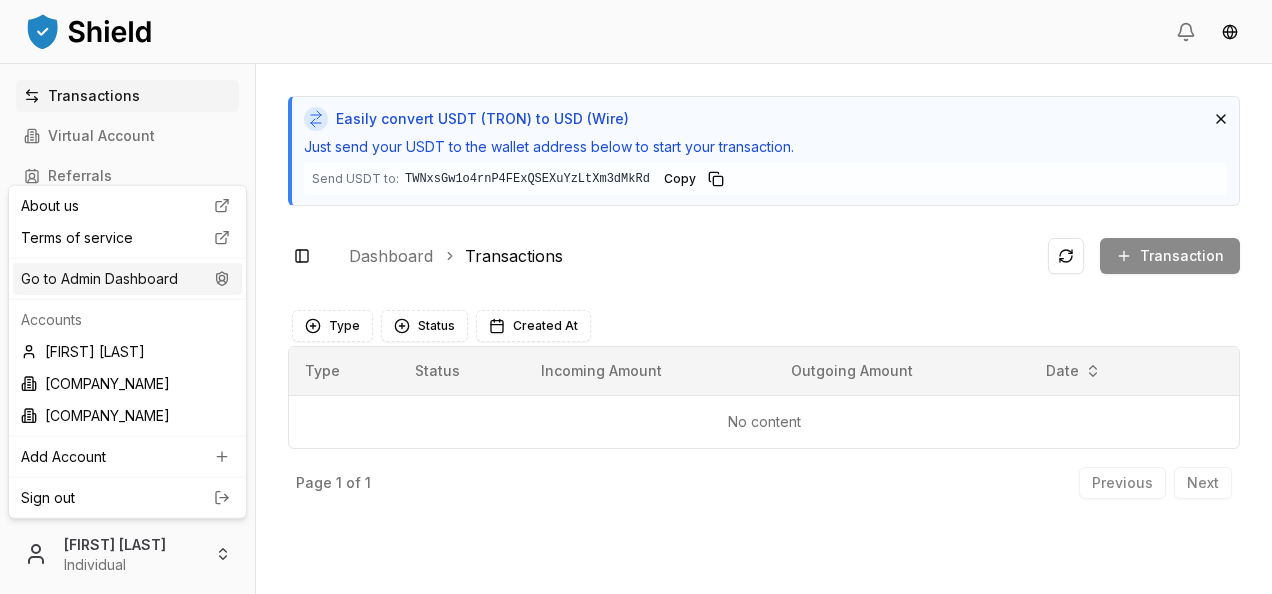click on "Go to Admin Dashboard" at bounding box center (127, 279) 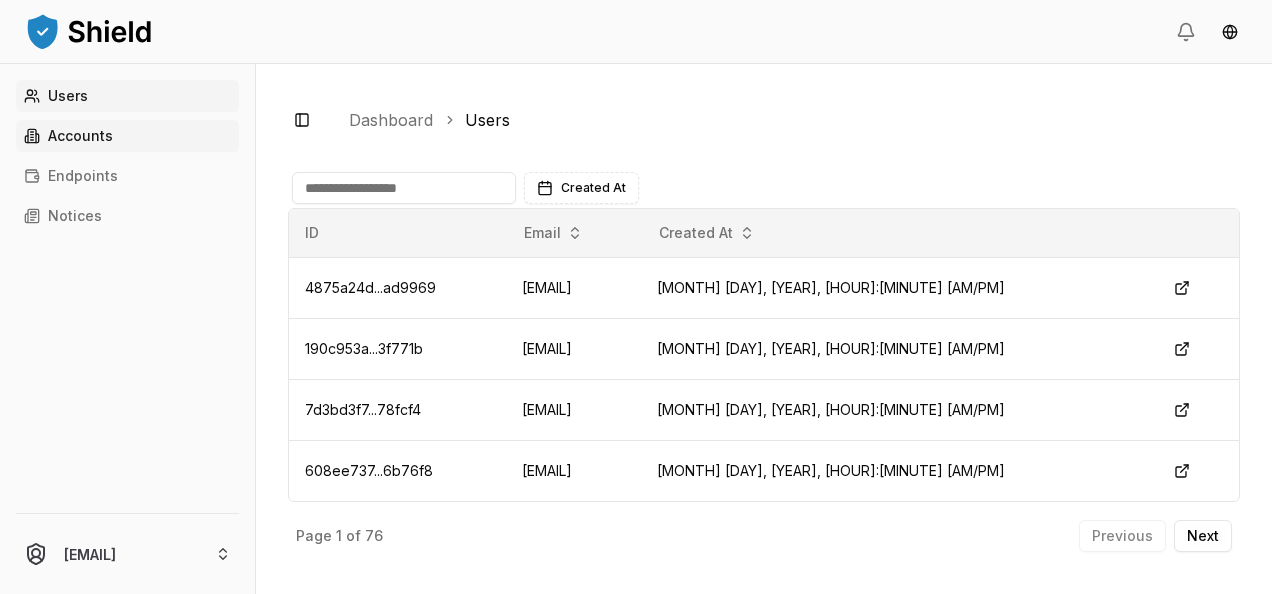 click on "Accounts" at bounding box center (127, 136) 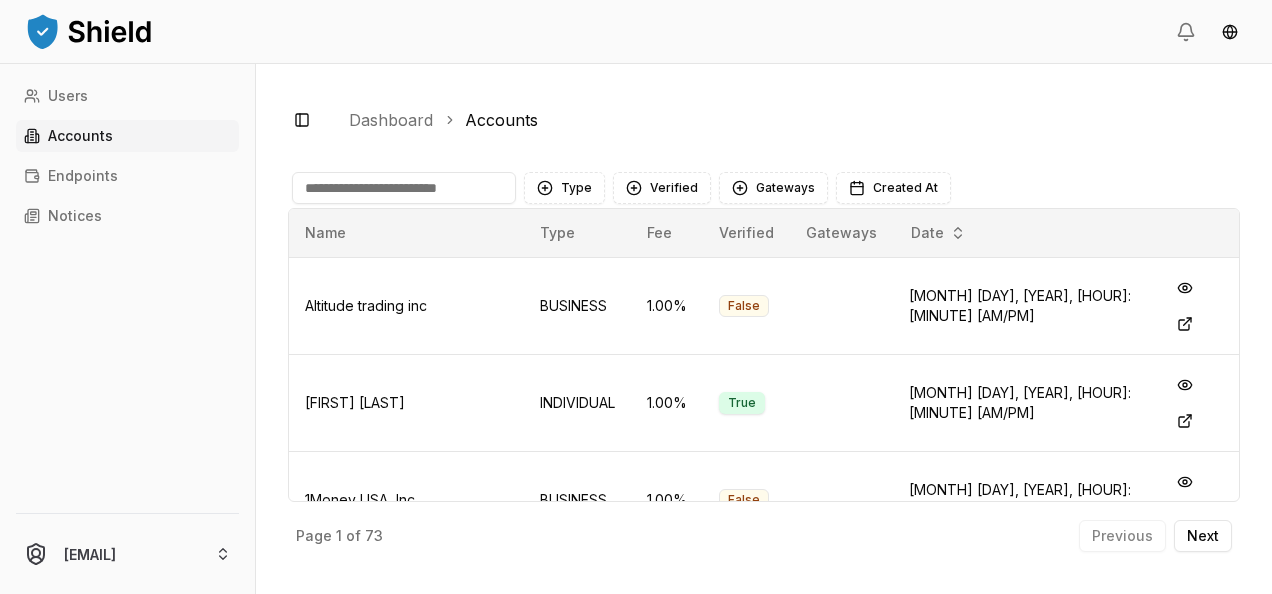 click at bounding box center (404, 188) 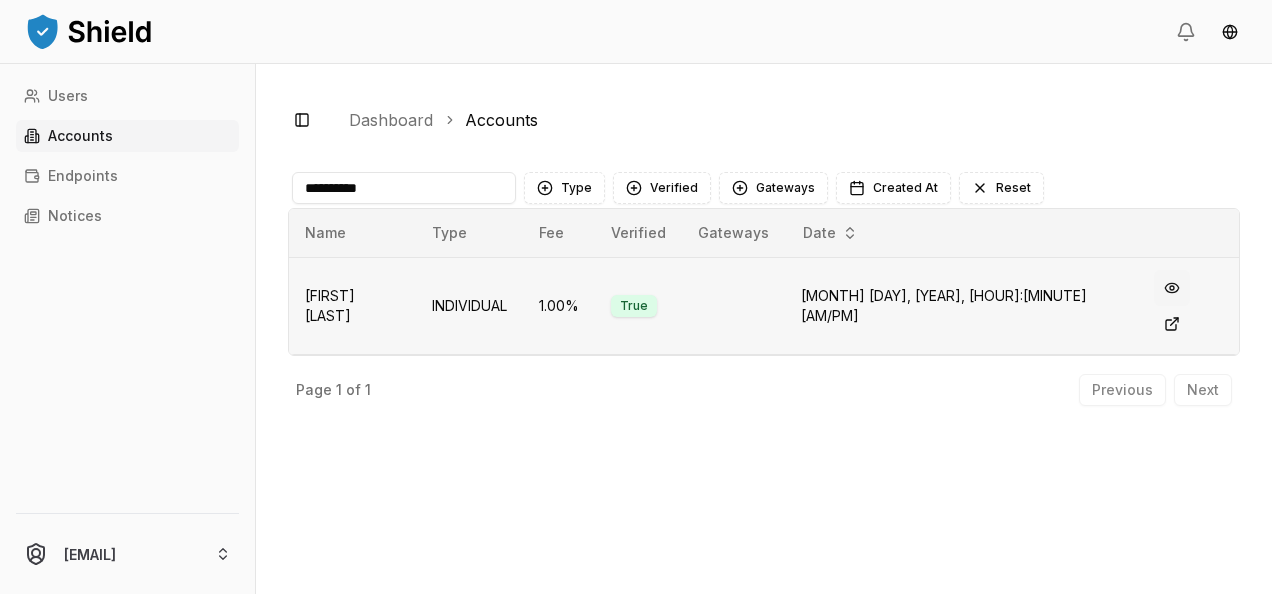 type on "*********" 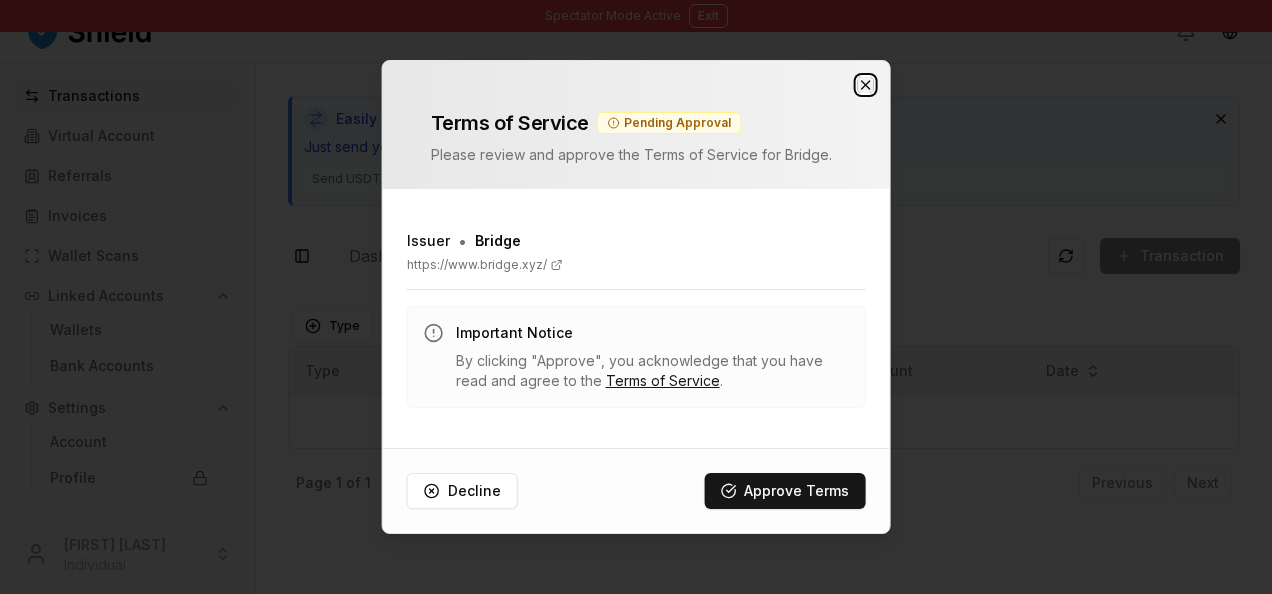 click 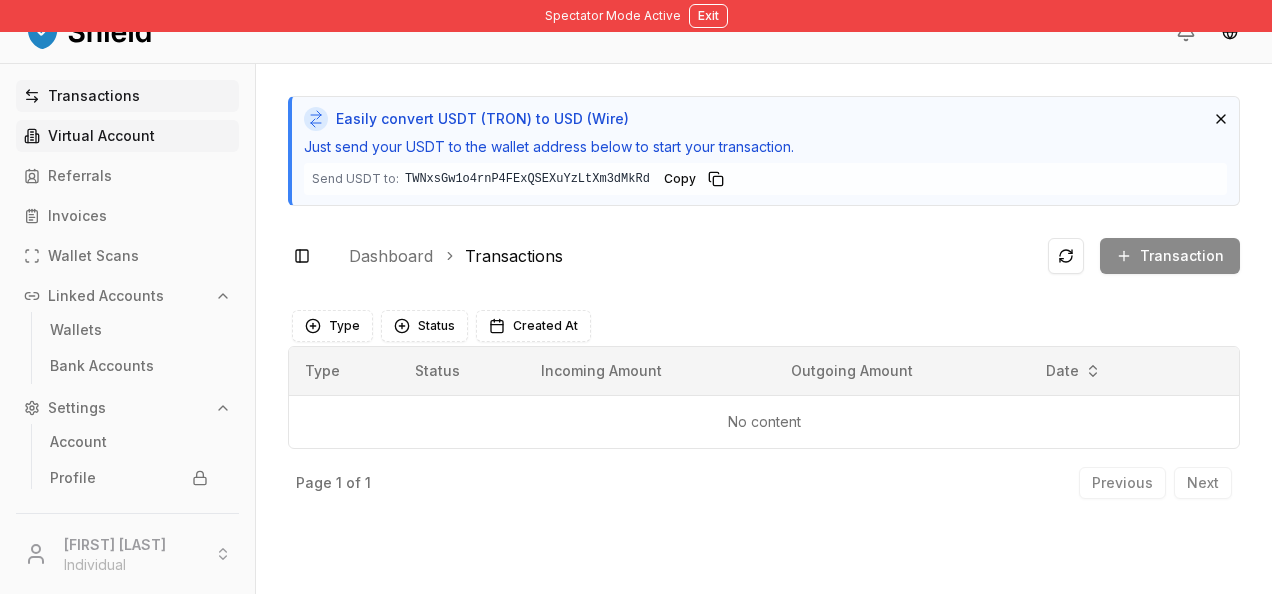 click on "Virtual Account" at bounding box center (101, 136) 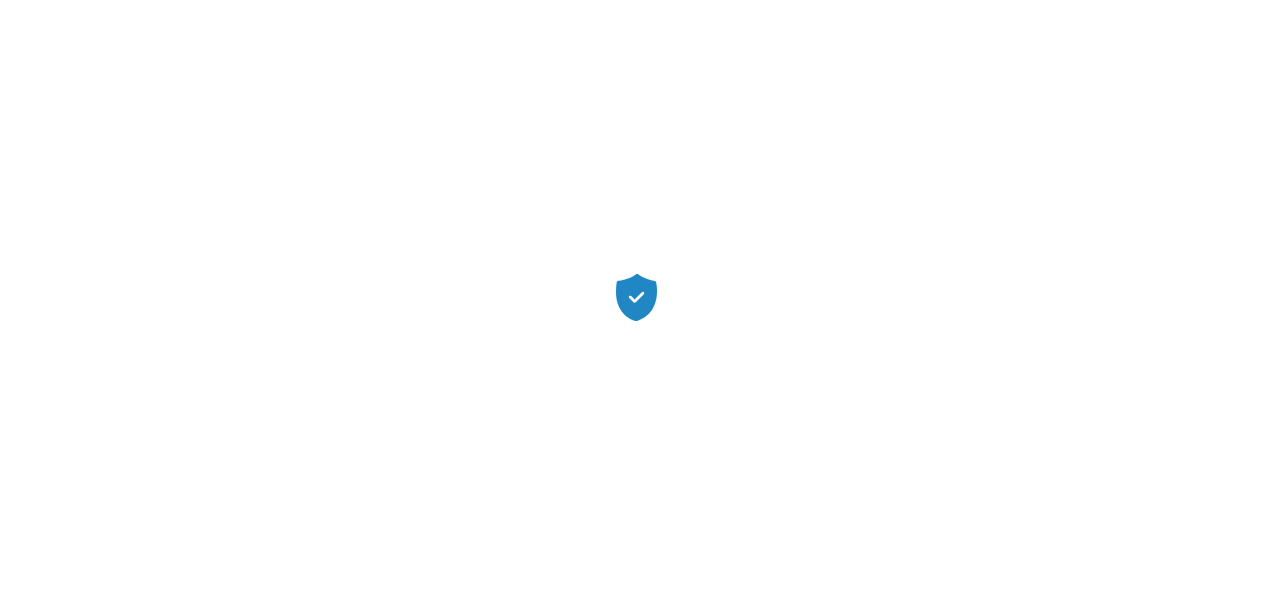 scroll, scrollTop: 0, scrollLeft: 0, axis: both 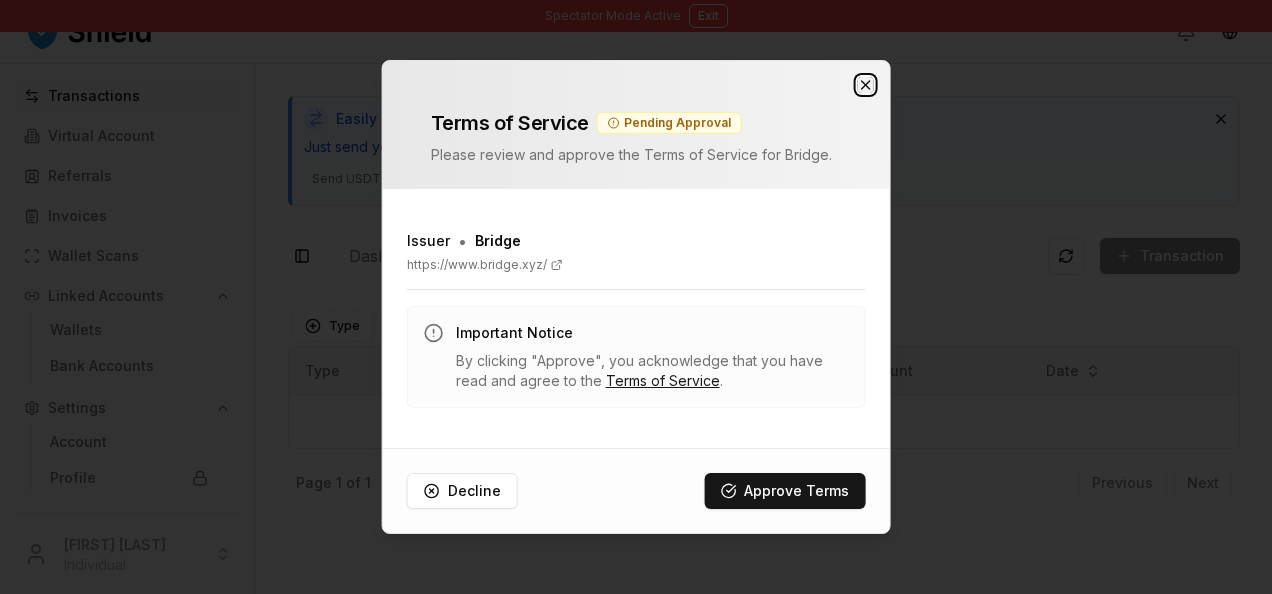 click 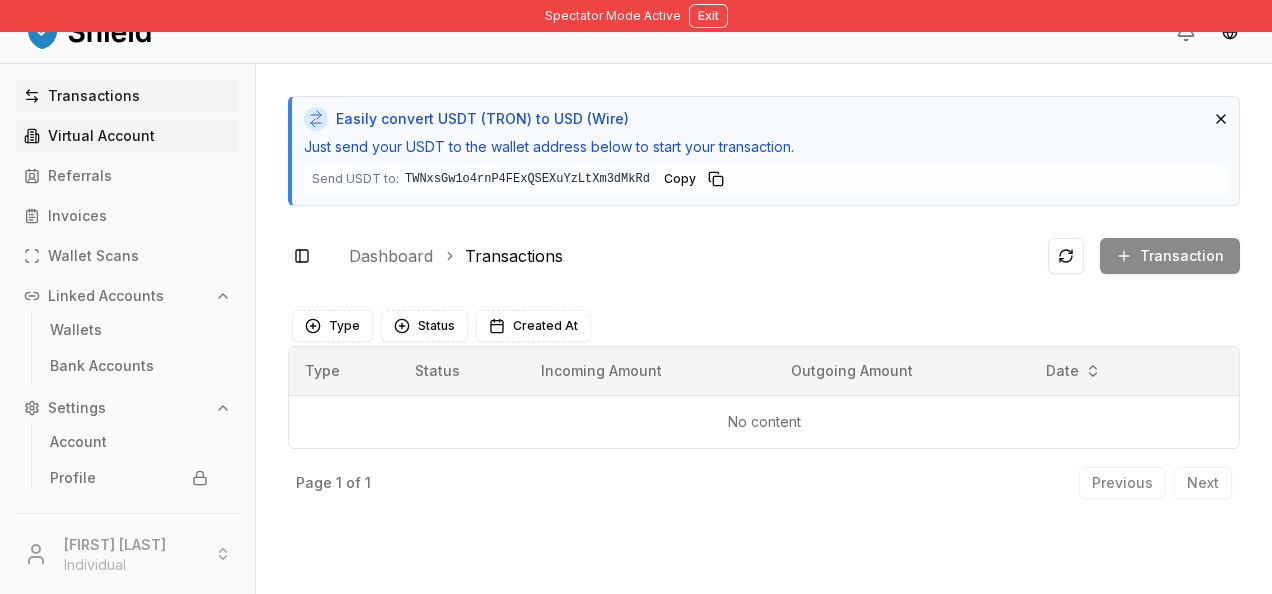 click on "Virtual Account" at bounding box center (101, 136) 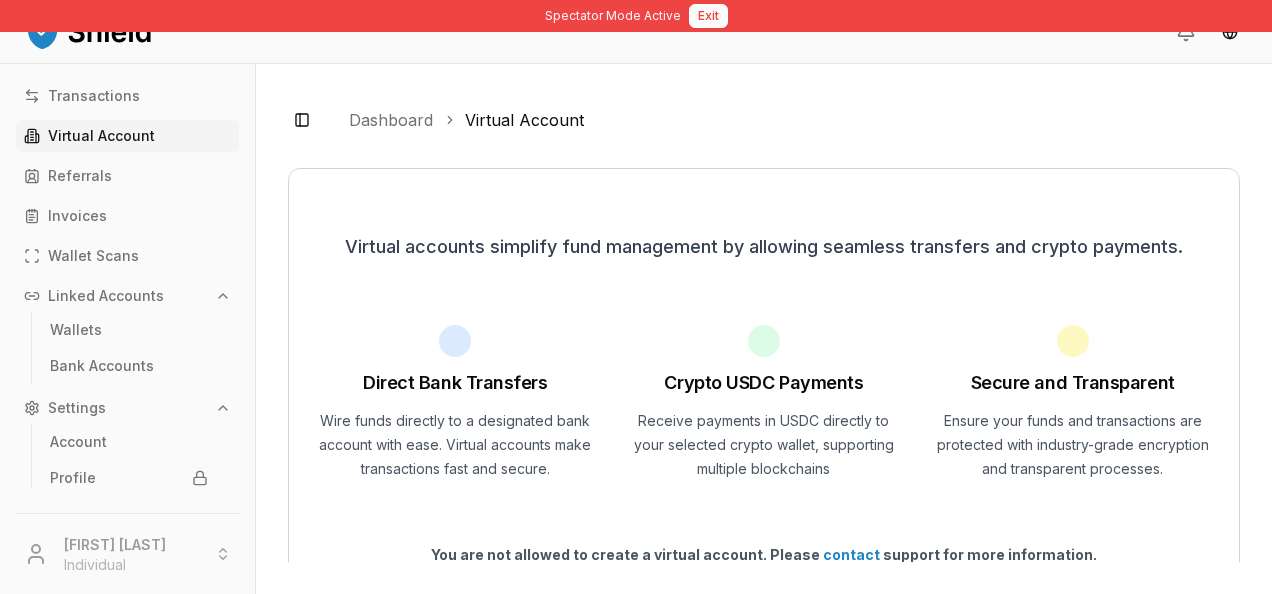 click on "Exit" at bounding box center (708, 16) 